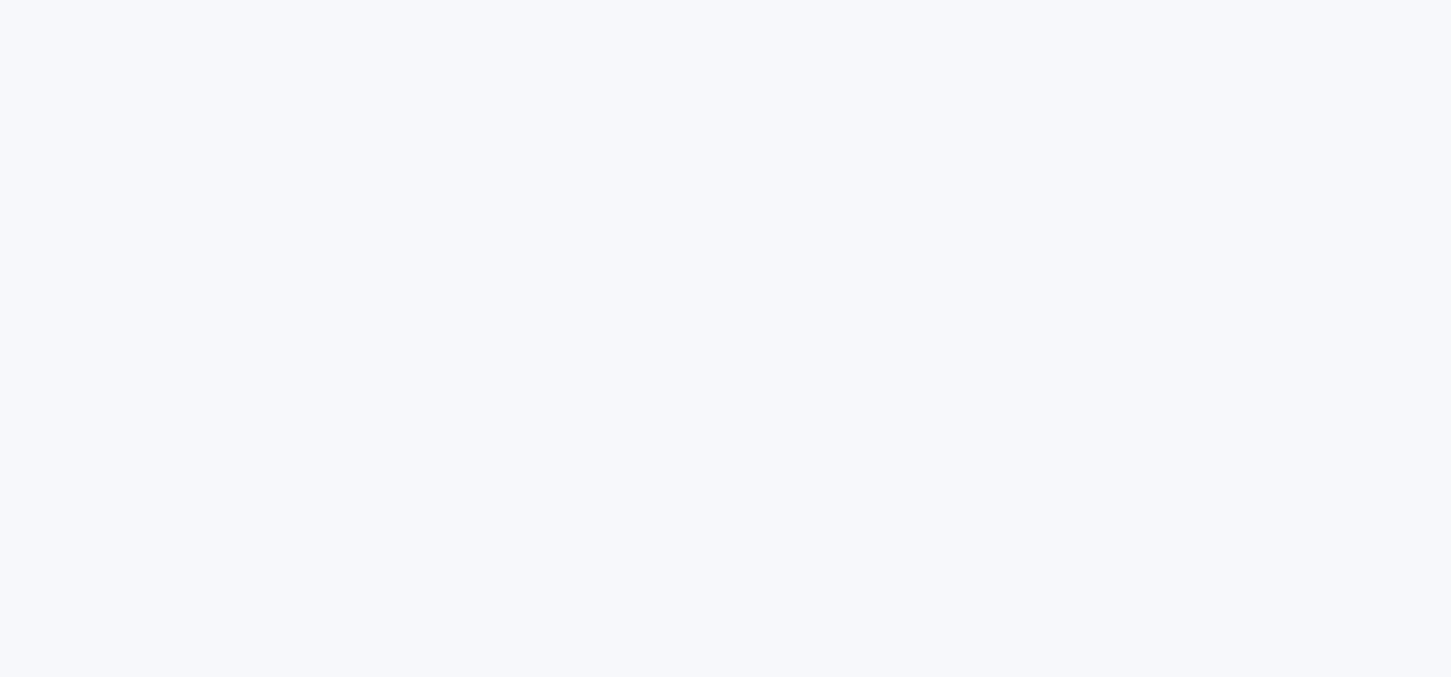 scroll, scrollTop: 0, scrollLeft: 0, axis: both 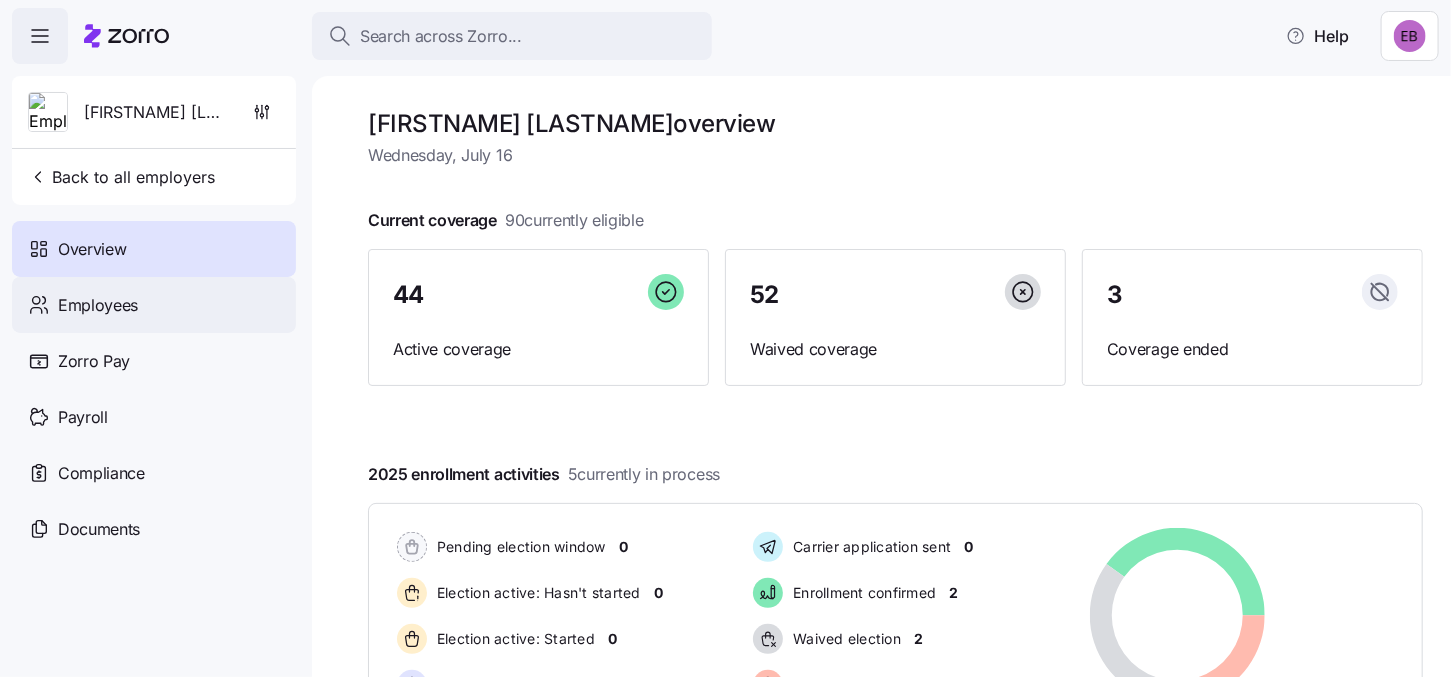 click on "Employees" at bounding box center (154, 305) 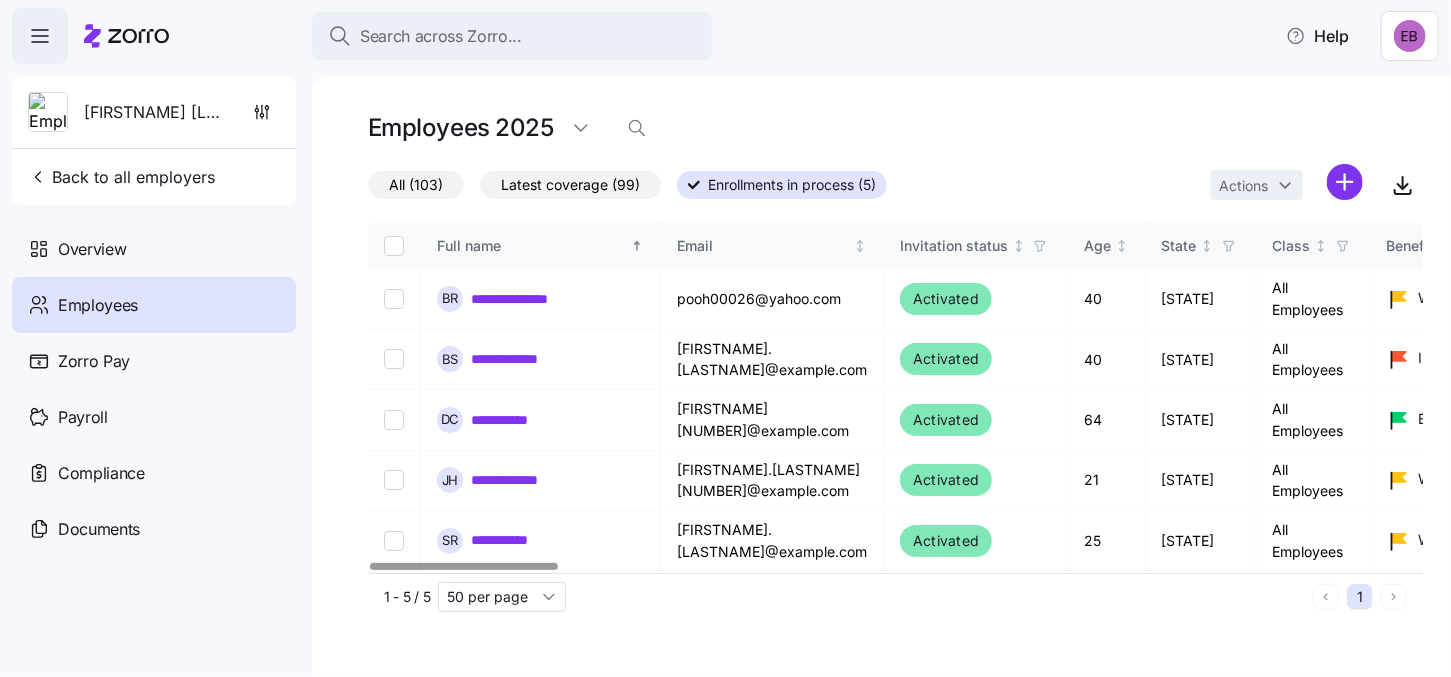 click on "All (103)" at bounding box center (416, 185) 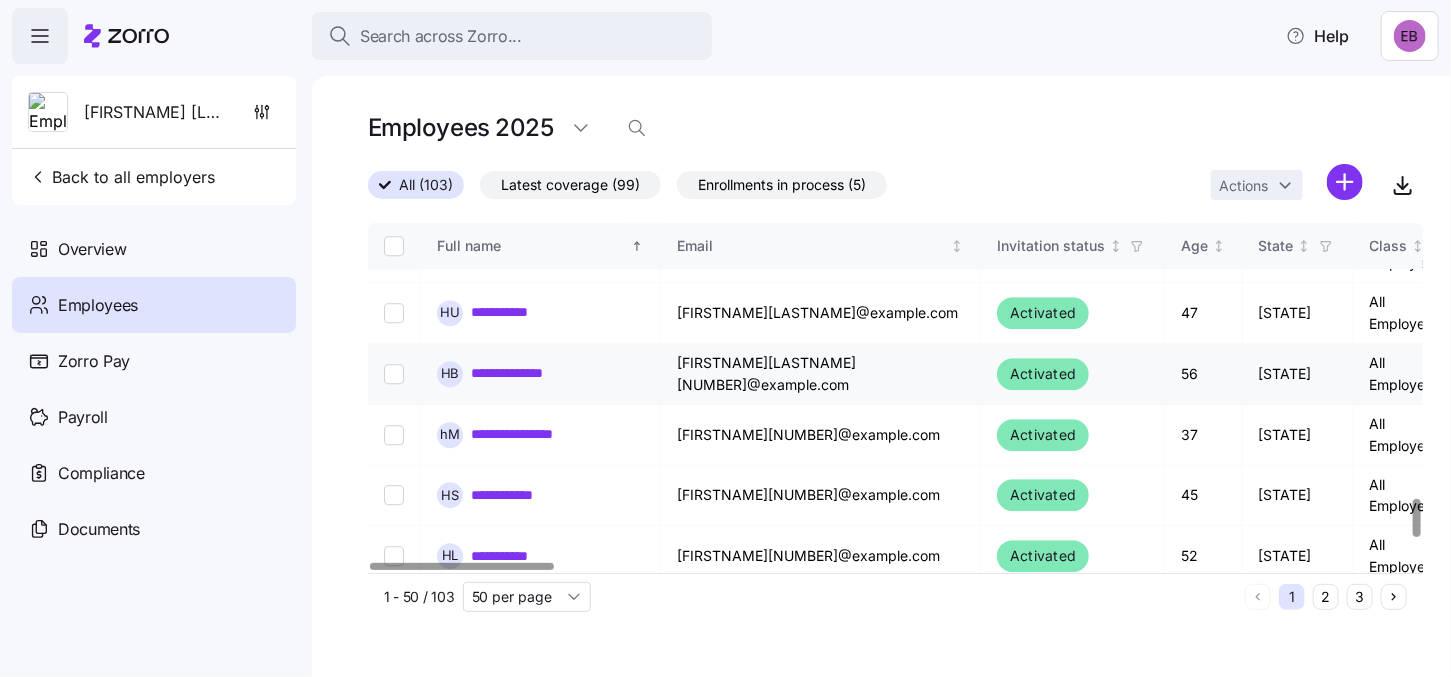 scroll, scrollTop: 2519, scrollLeft: 0, axis: vertical 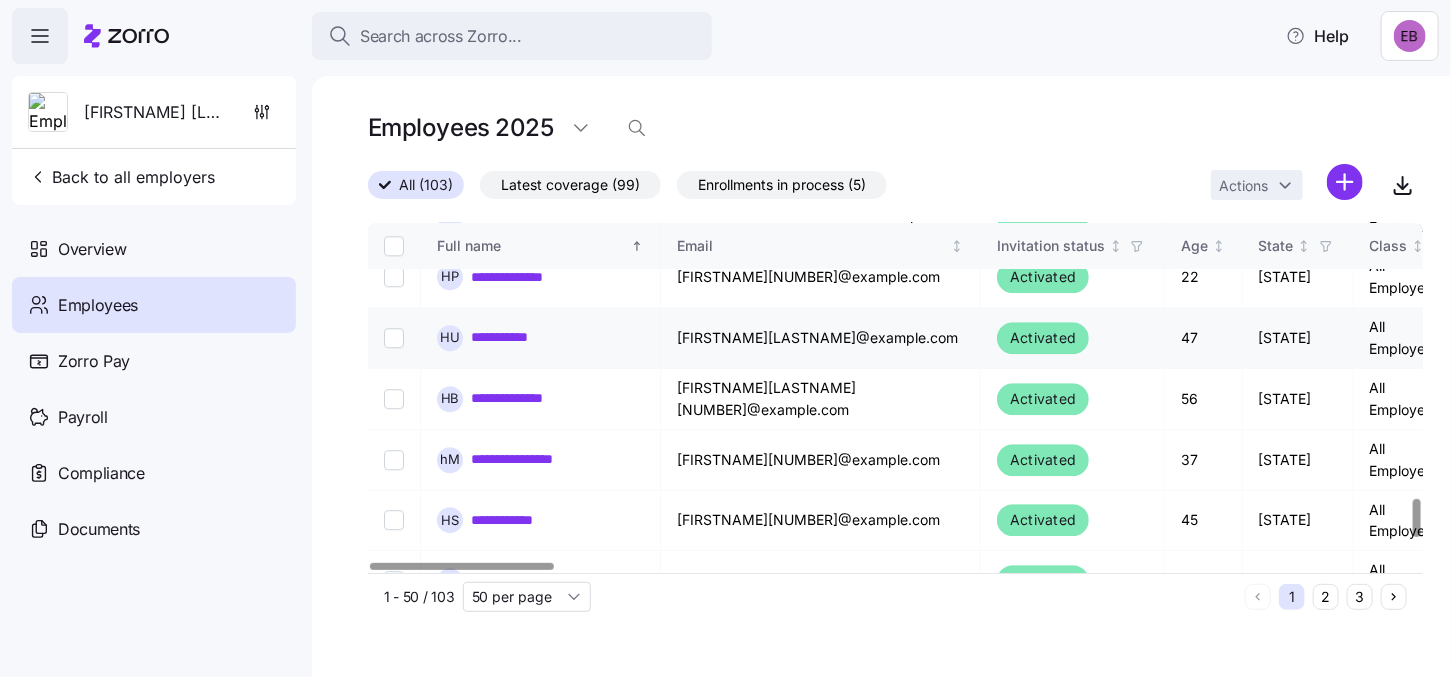 click on "**********" at bounding box center [509, 337] 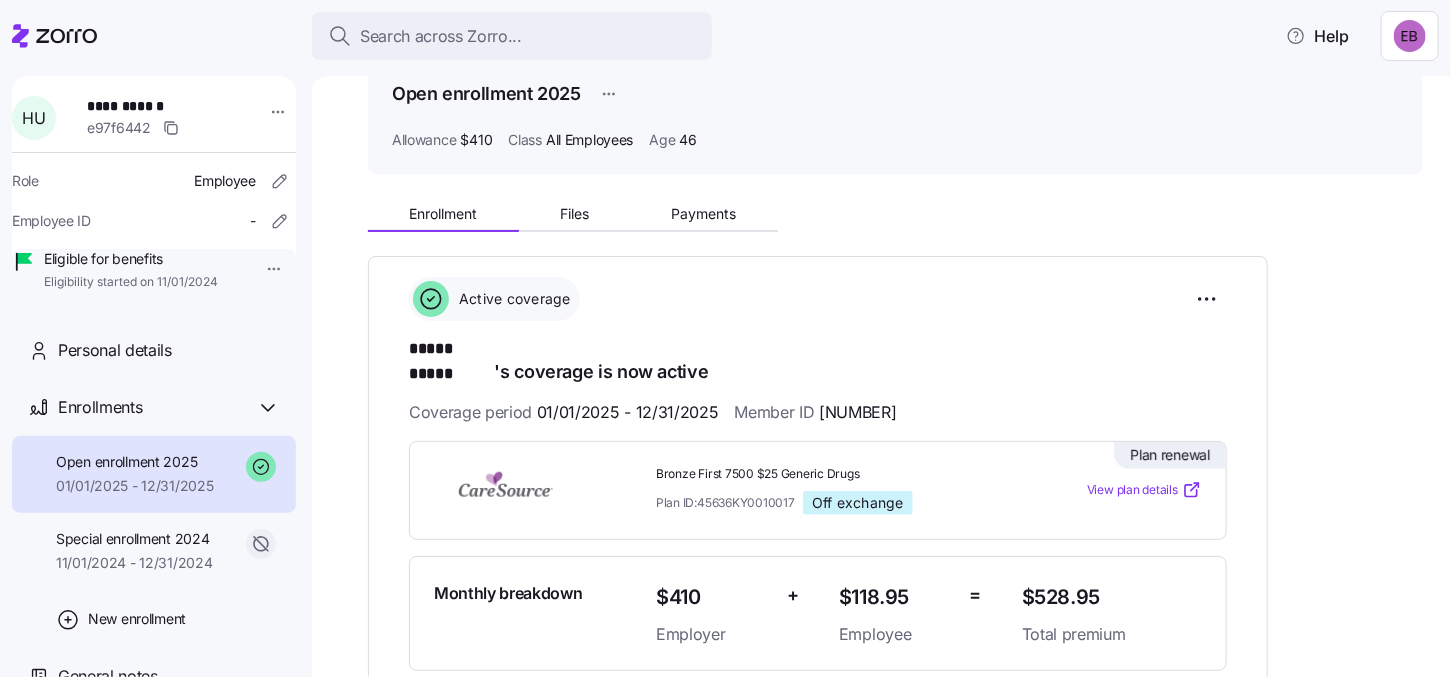 scroll, scrollTop: 0, scrollLeft: 0, axis: both 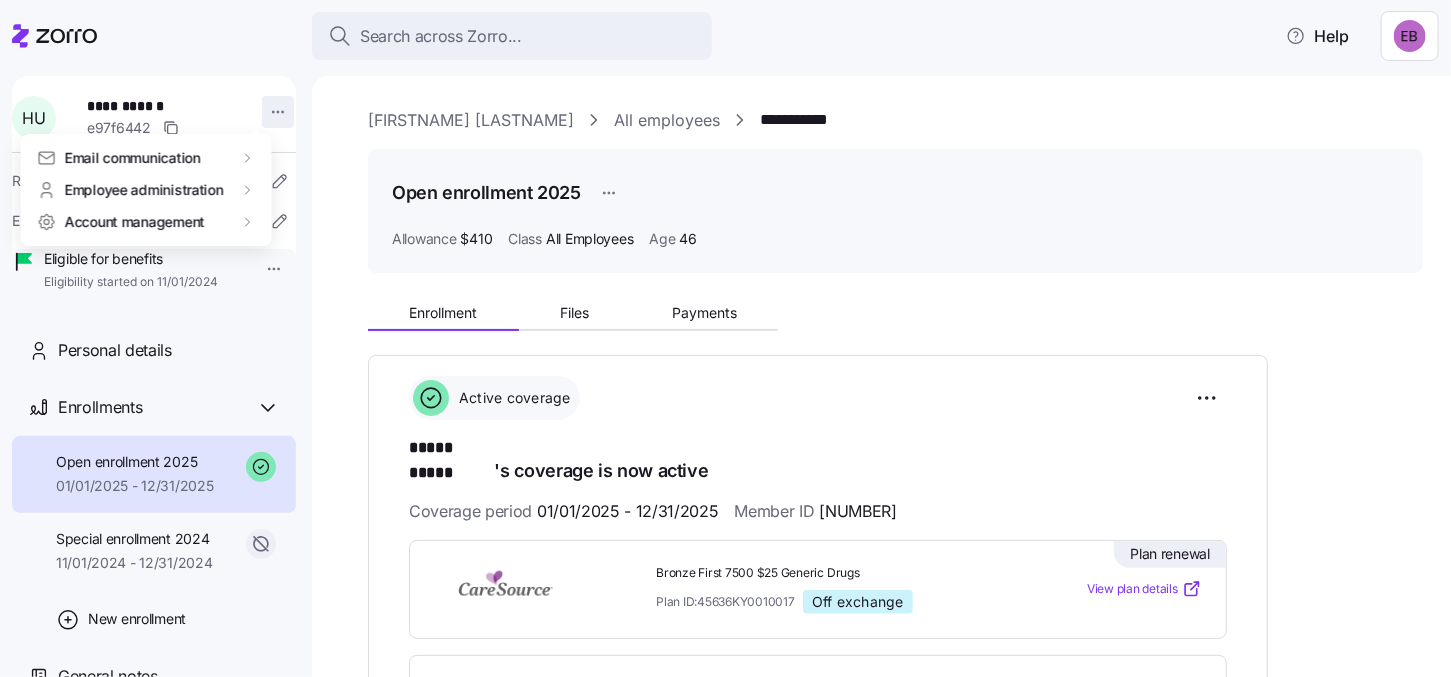 click on "**********" at bounding box center (725, 332) 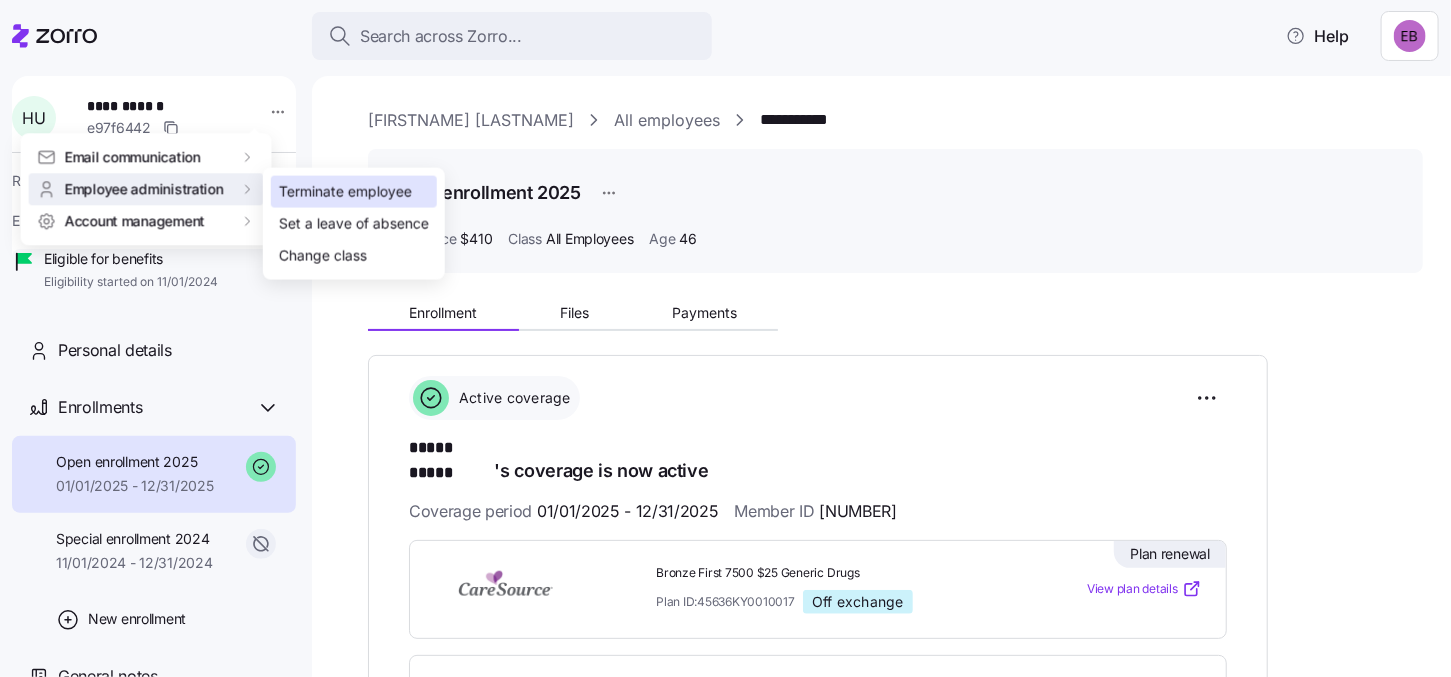 click on "Terminate employee" at bounding box center [345, 192] 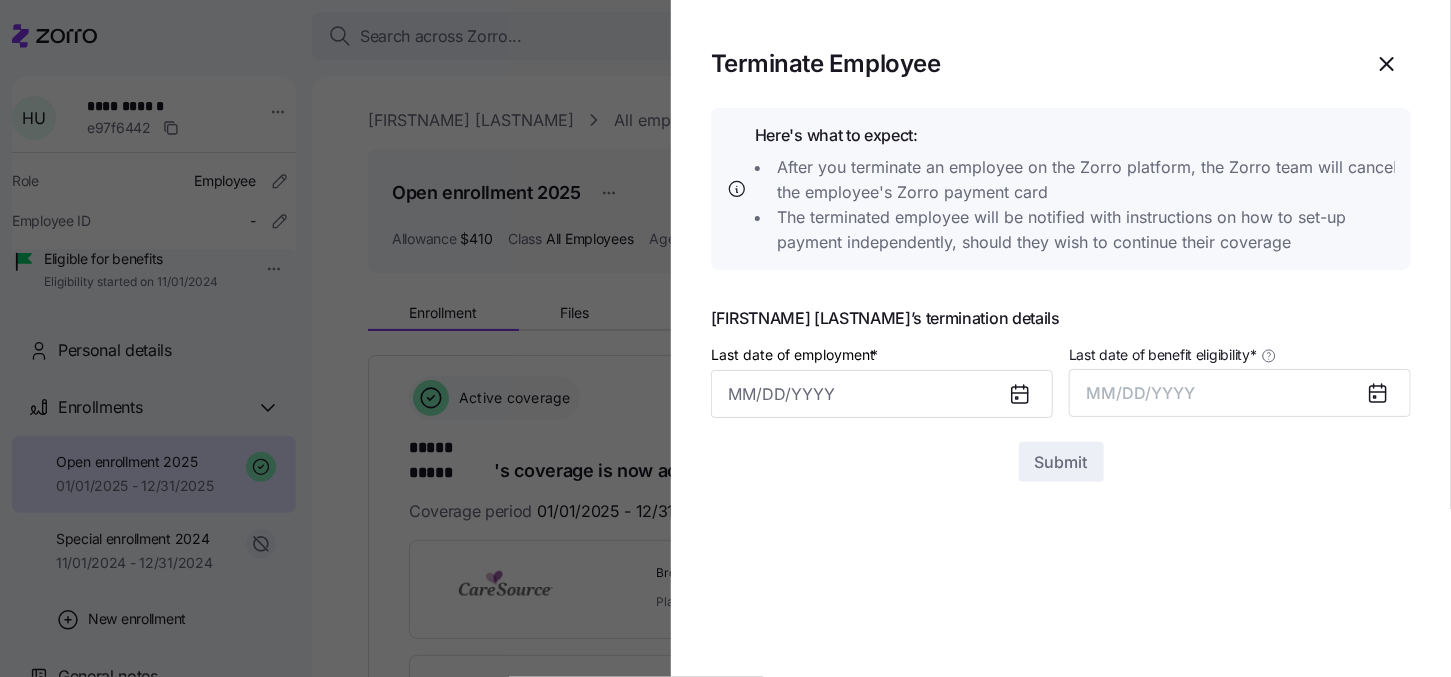click 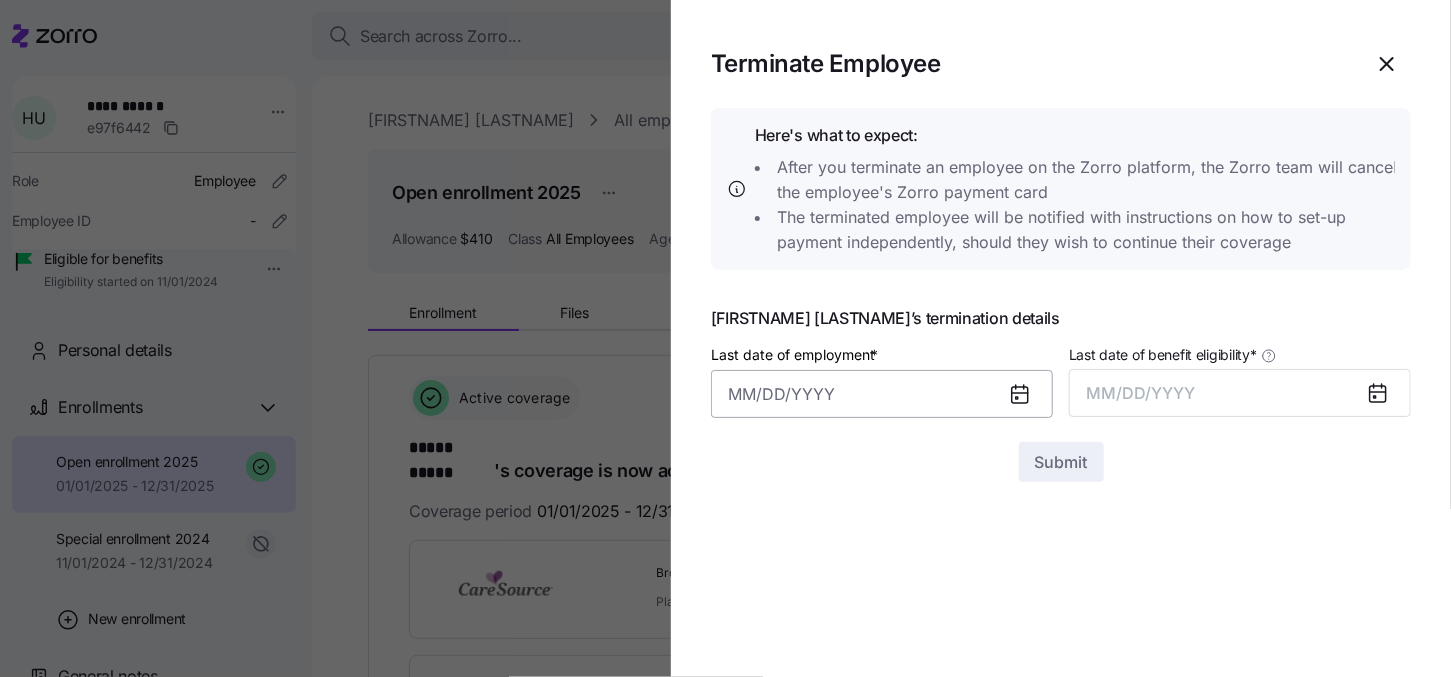 click on "Last date of employment  *" at bounding box center (882, 394) 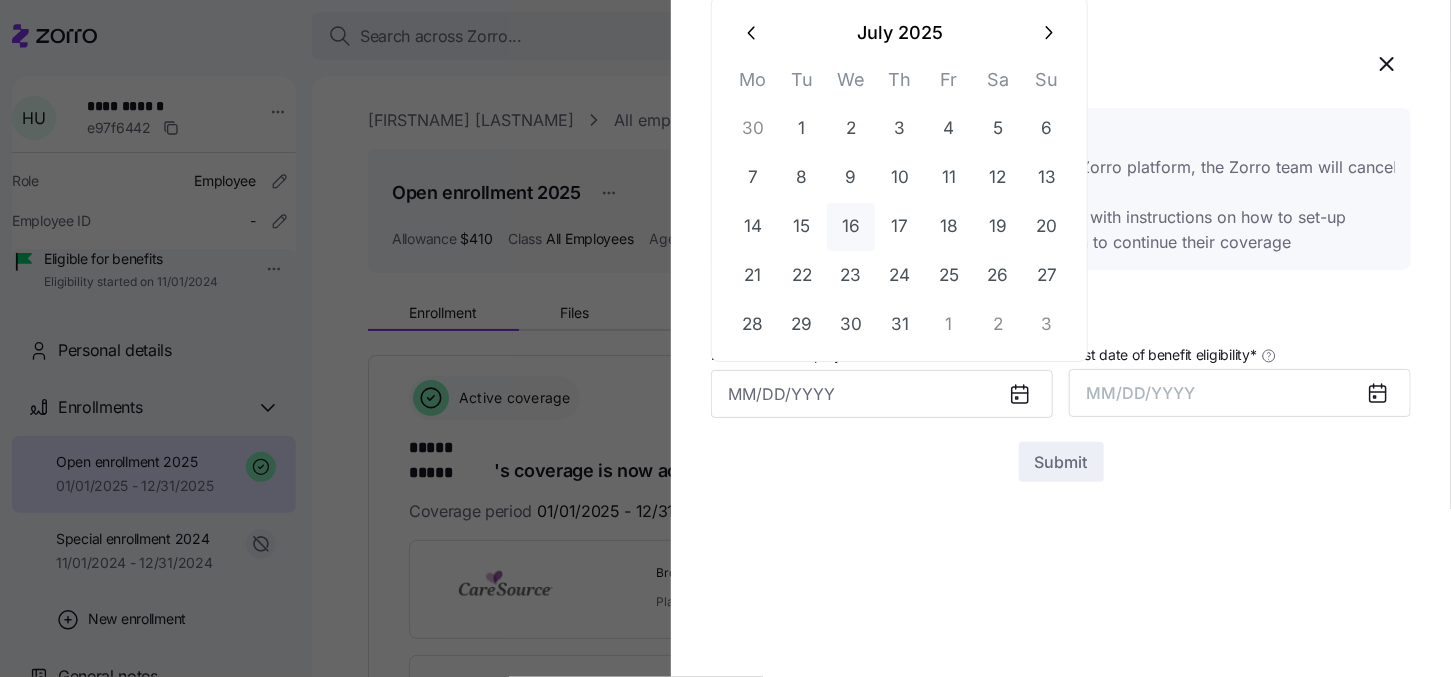 click on "16" at bounding box center (851, 227) 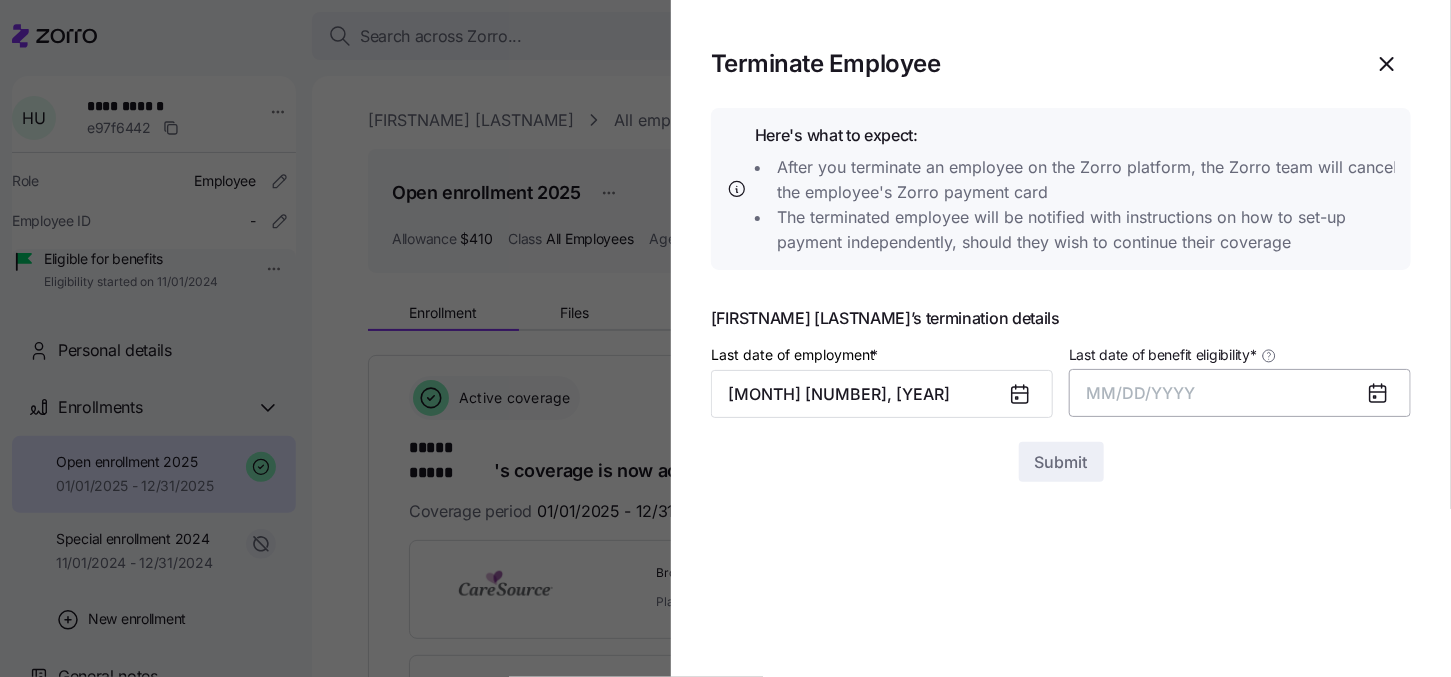 click on "MM/DD/YYYY" at bounding box center [1141, 393] 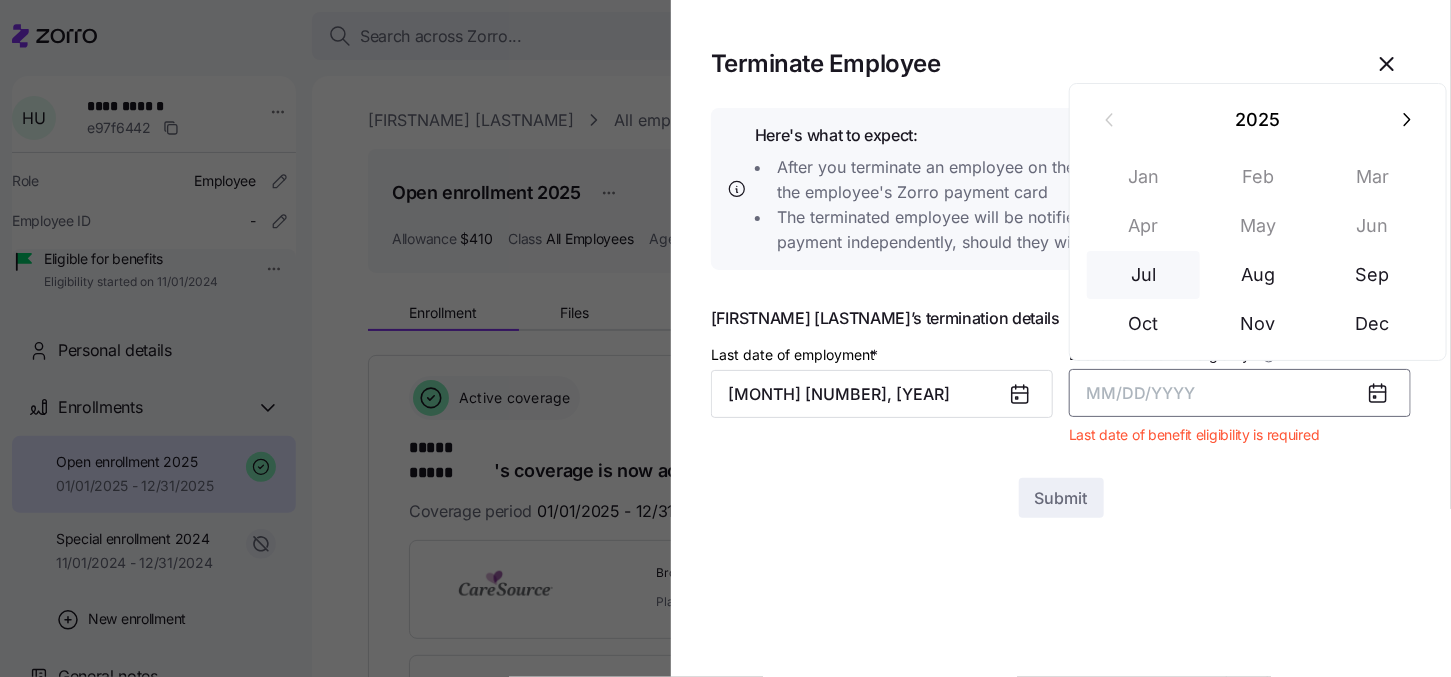 click on "Jul" at bounding box center (1144, 275) 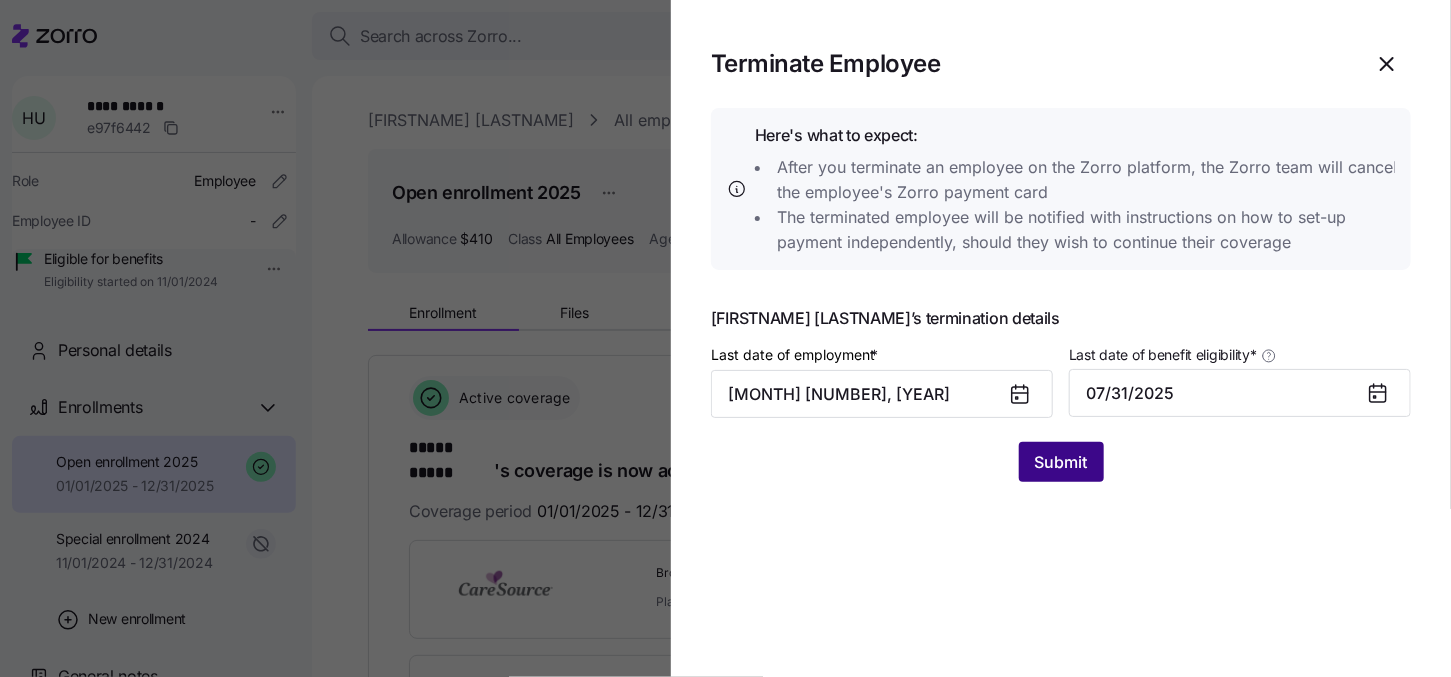 click on "Submit" at bounding box center [1061, 462] 